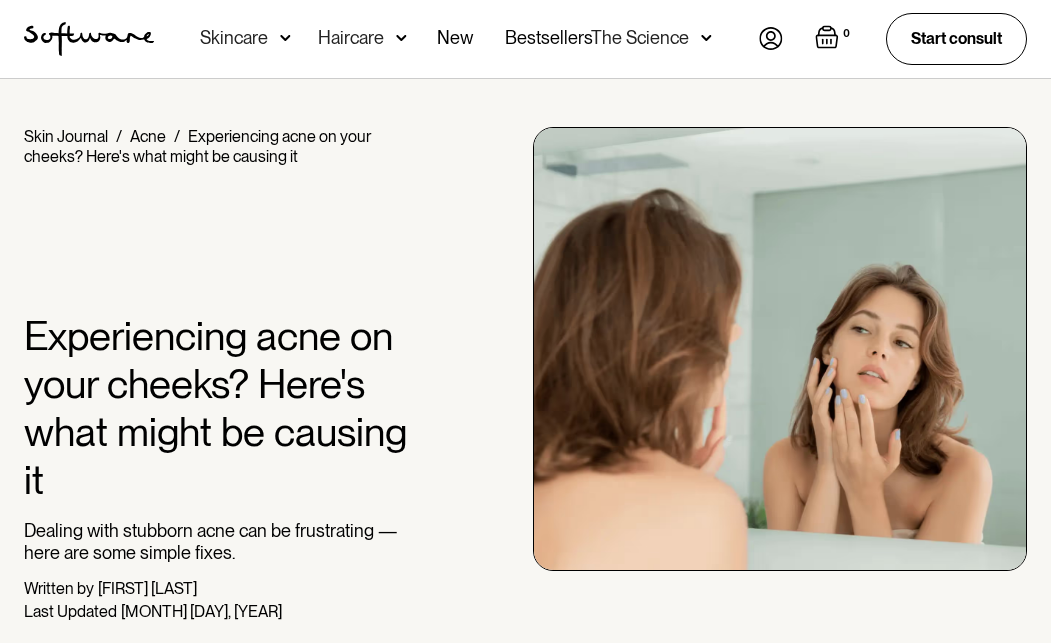 scroll, scrollTop: 700, scrollLeft: 0, axis: vertical 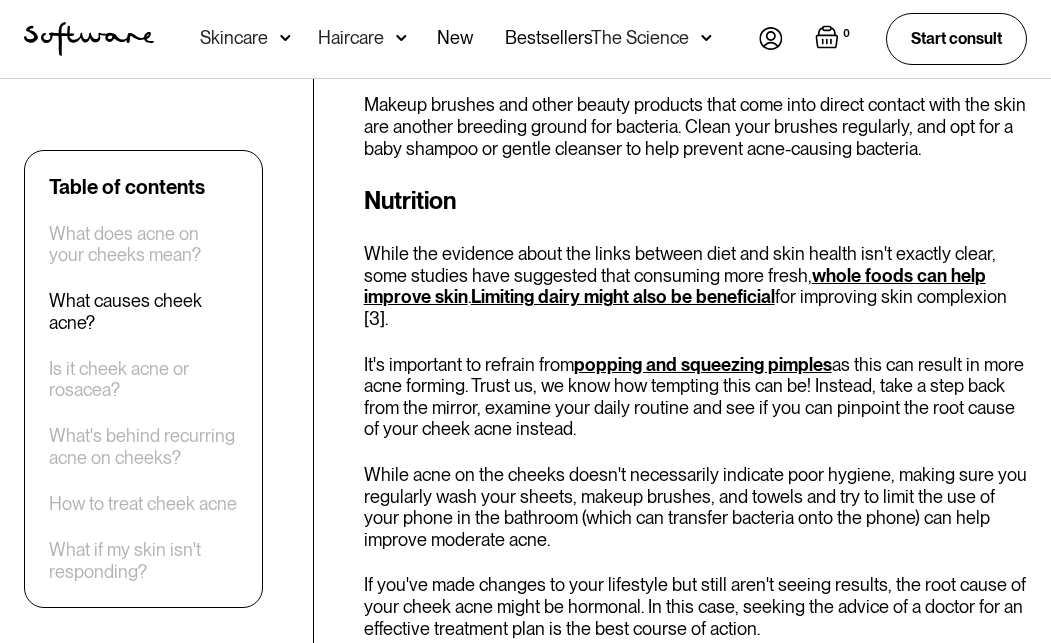 click on "Limiting dairy might also be beneficial" at bounding box center [623, 296] 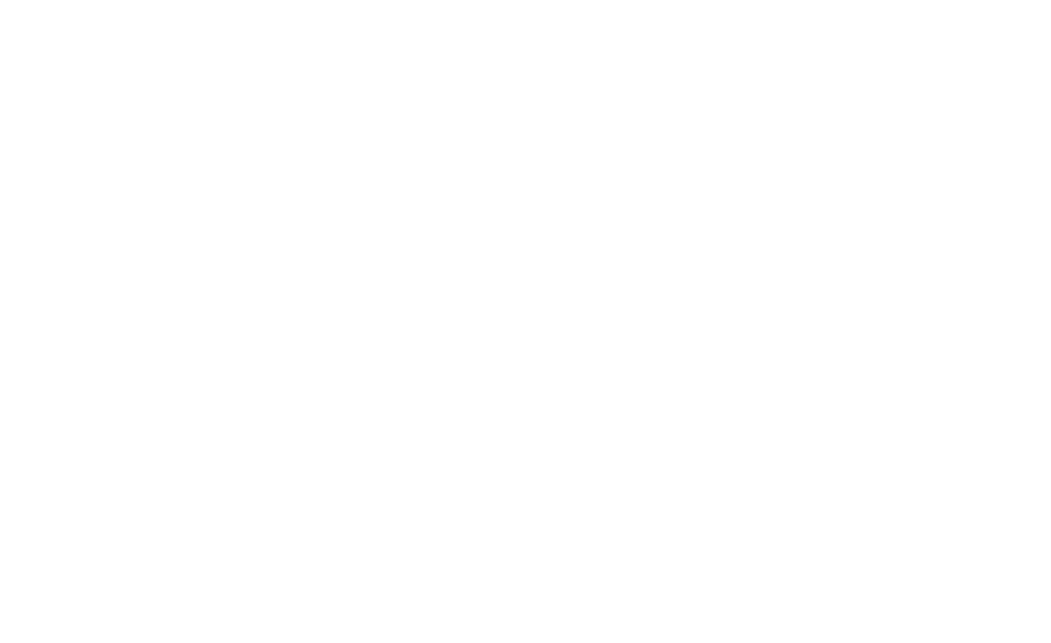scroll, scrollTop: 0, scrollLeft: 0, axis: both 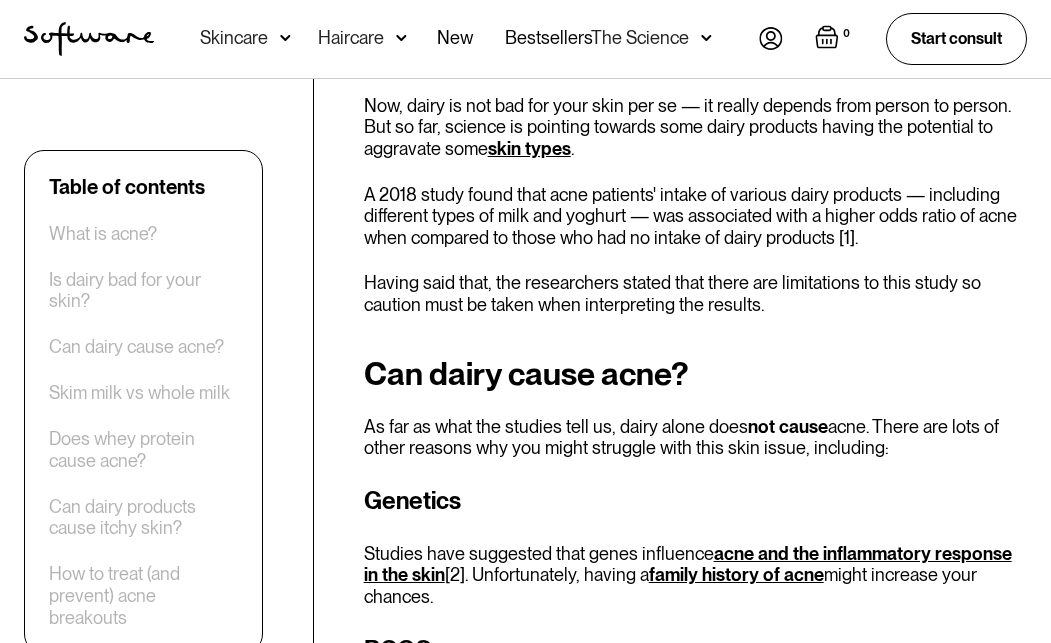 click on "skin types" at bounding box center (529, 148) 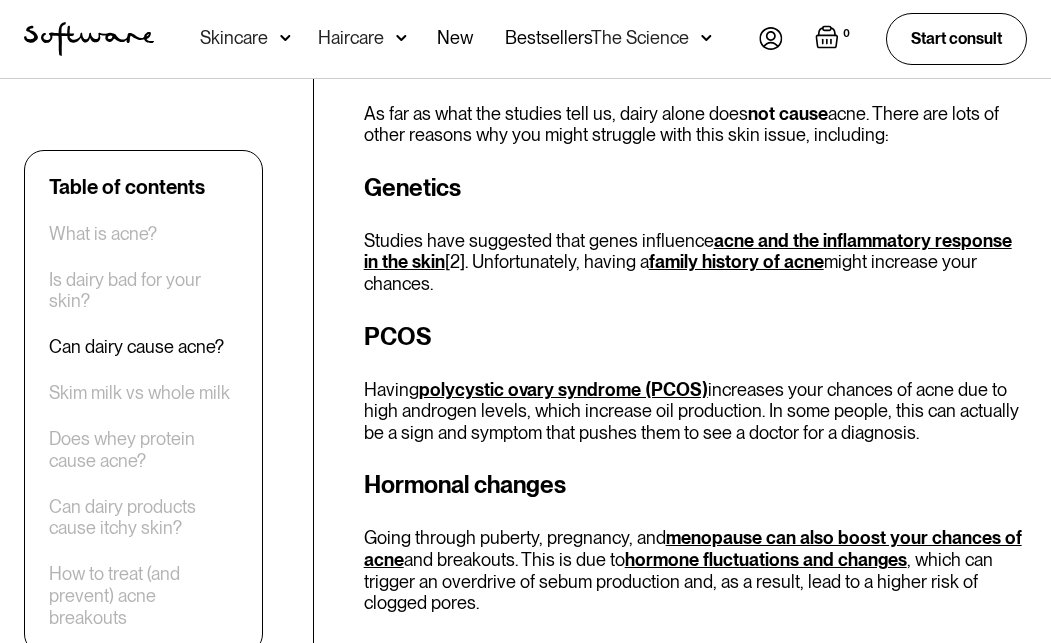 scroll, scrollTop: 1762, scrollLeft: 0, axis: vertical 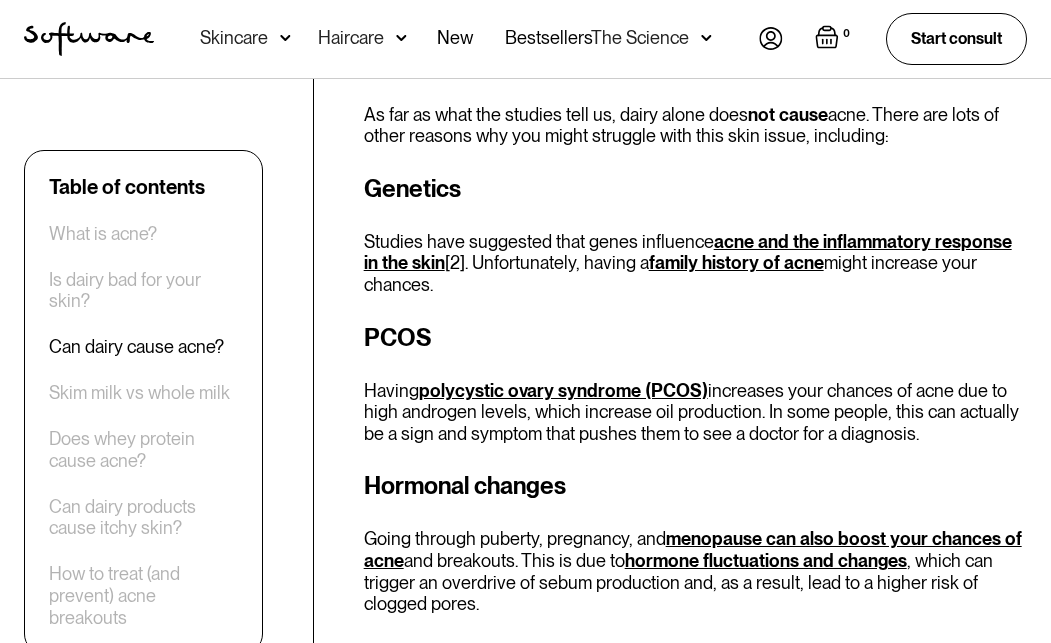 click on "acne and the inflammatory response in the skin" at bounding box center (688, 252) 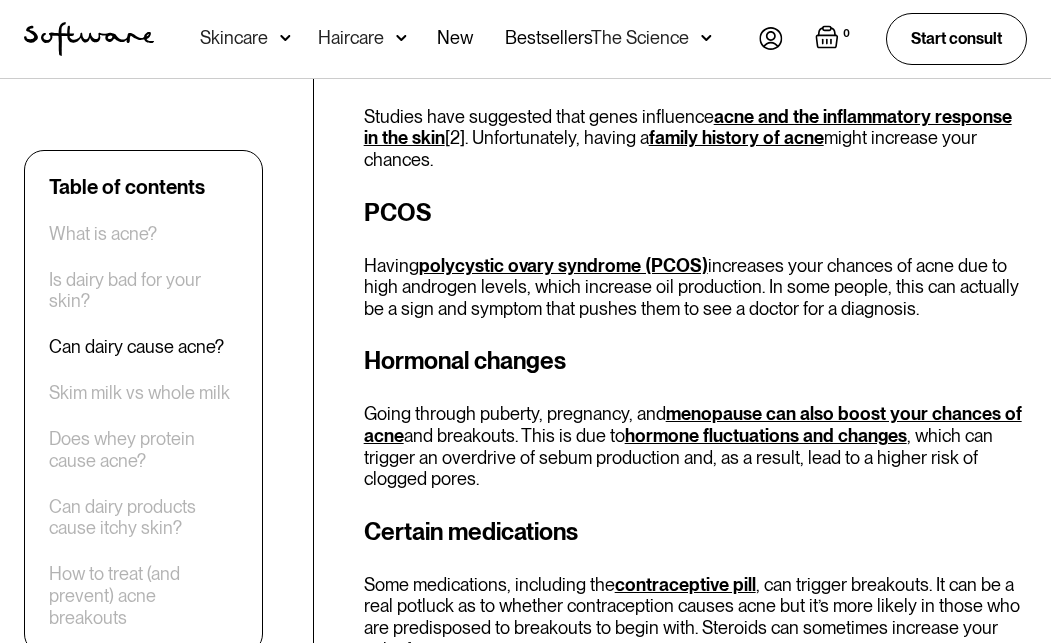 scroll, scrollTop: 1899, scrollLeft: 0, axis: vertical 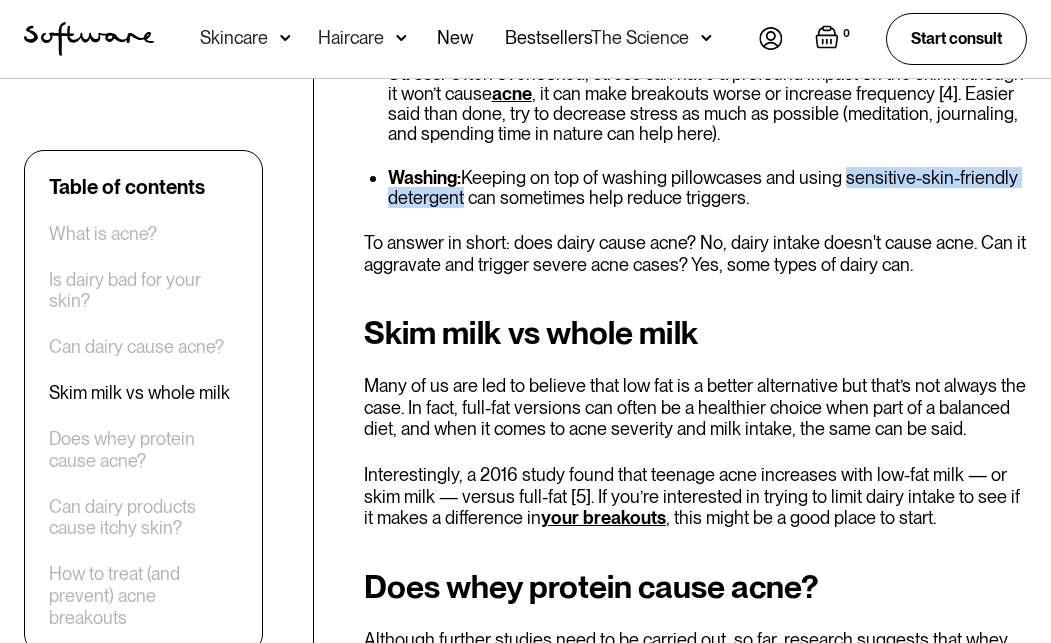 drag, startPoint x: 843, startPoint y: 177, endPoint x: 462, endPoint y: 204, distance: 381.9555 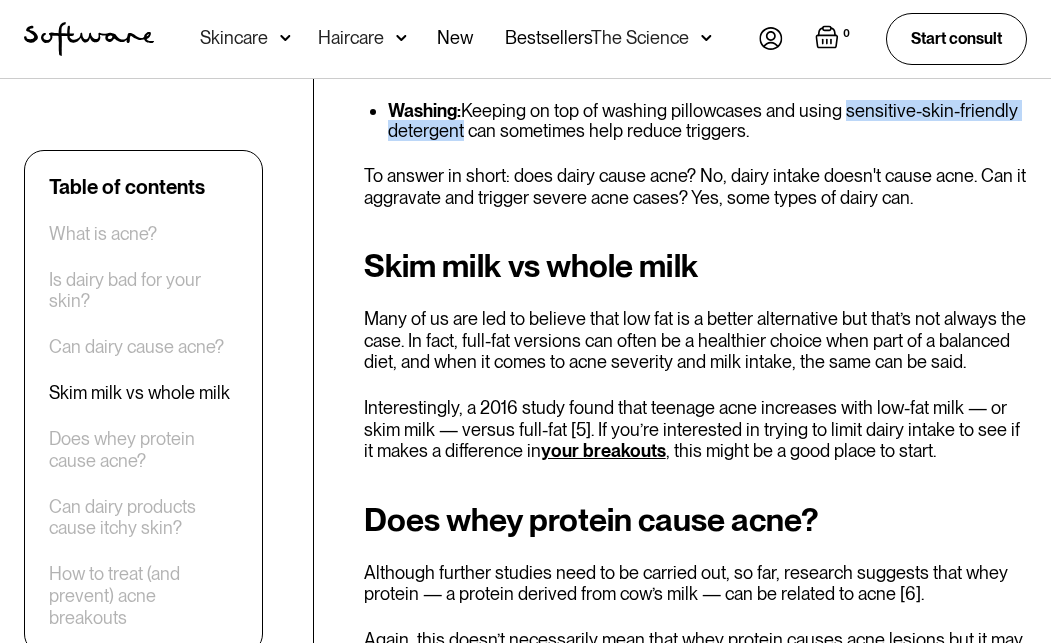 scroll, scrollTop: 3027, scrollLeft: 0, axis: vertical 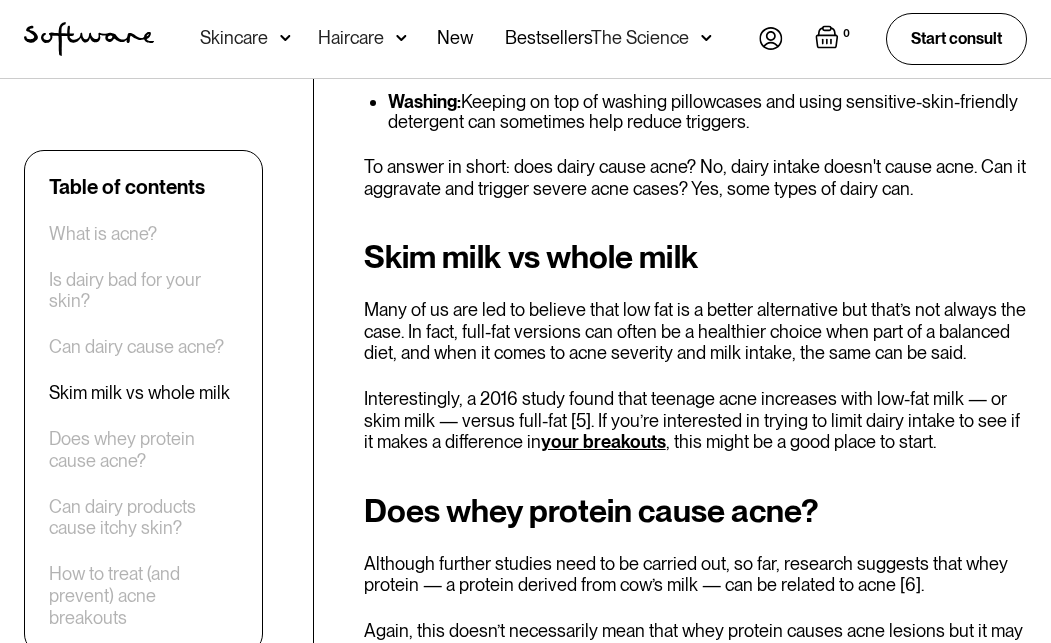 click on "Many of us are led to believe that low fat is a better alternative but that’s not always the case. In fact, full-fat versions can often be a healthier choice when part of a balanced diet, and when it comes to acne severity and milk intake, the same can be said." at bounding box center (695, 331) 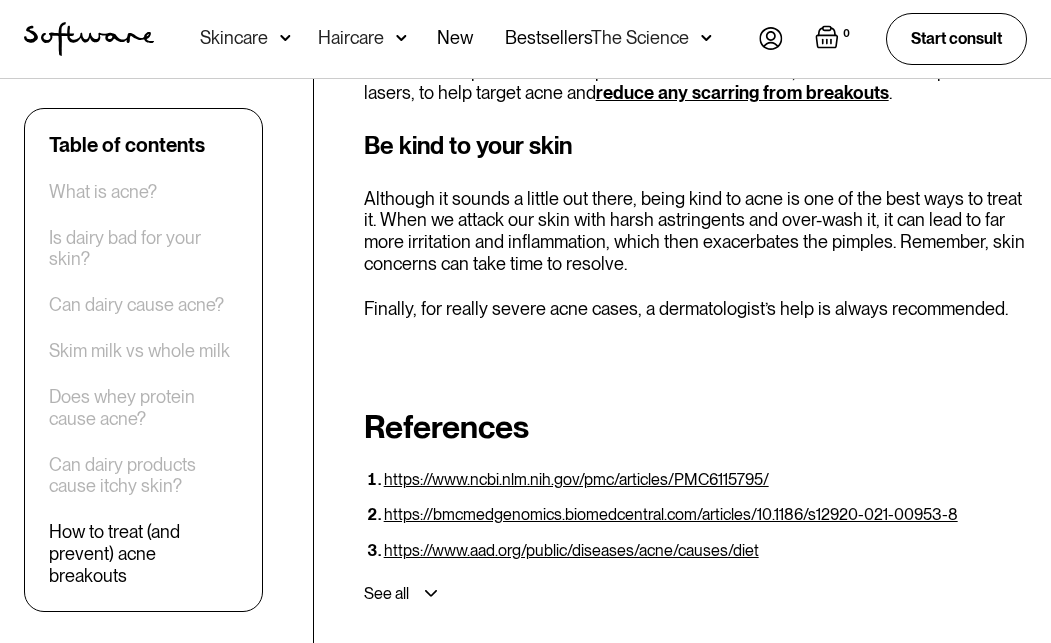 scroll, scrollTop: 5614, scrollLeft: 0, axis: vertical 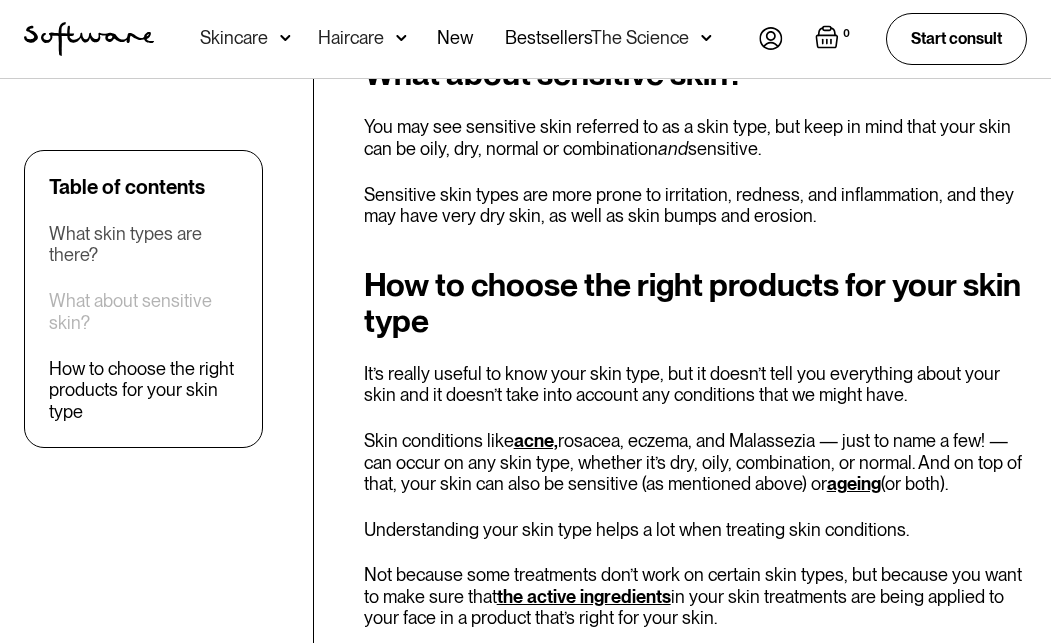 click on "What skin types are there?" at bounding box center (143, 244) 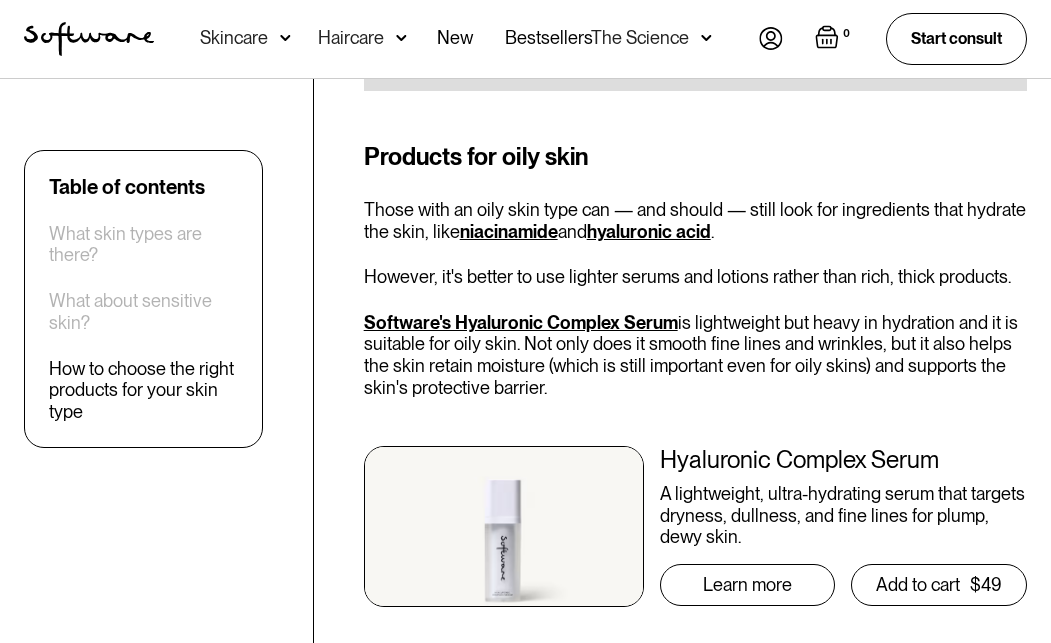 scroll, scrollTop: 3362, scrollLeft: 0, axis: vertical 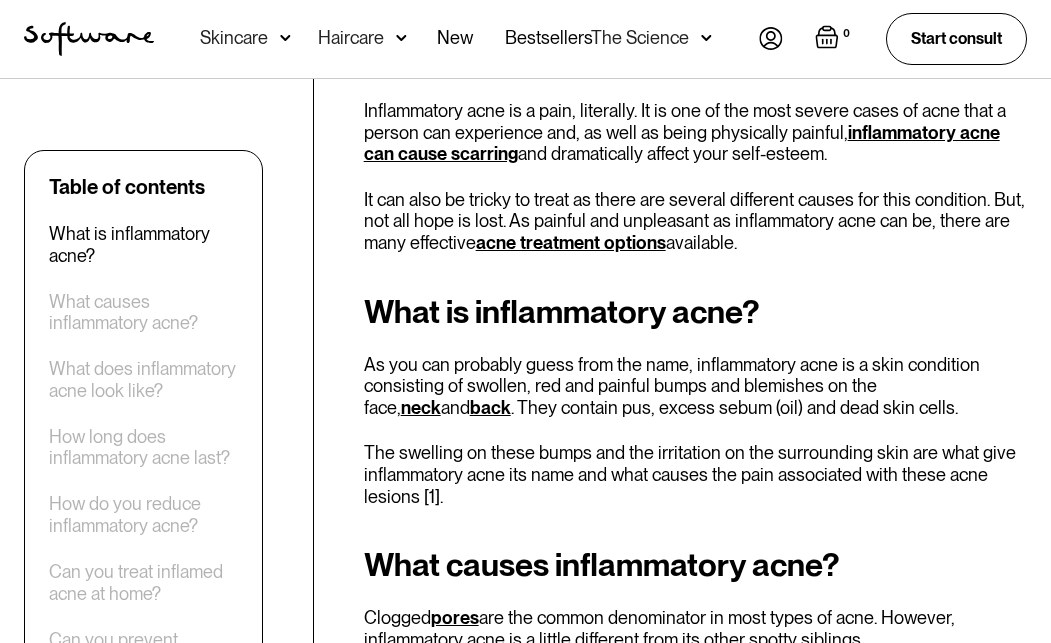 click on "inflammatory acne can cause scarring" at bounding box center (682, 143) 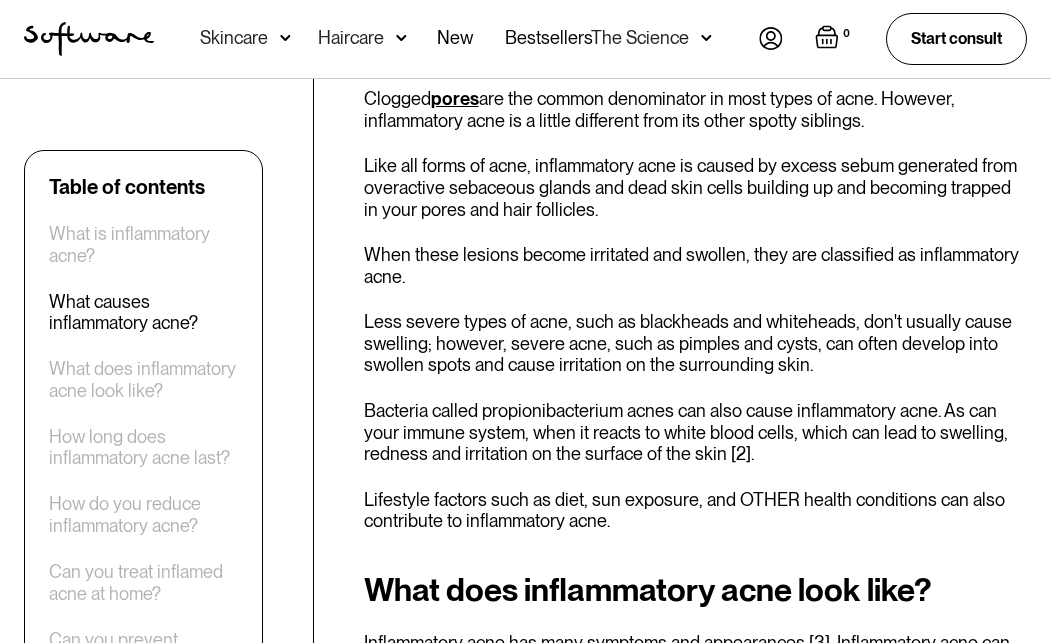 scroll, scrollTop: 1235, scrollLeft: 0, axis: vertical 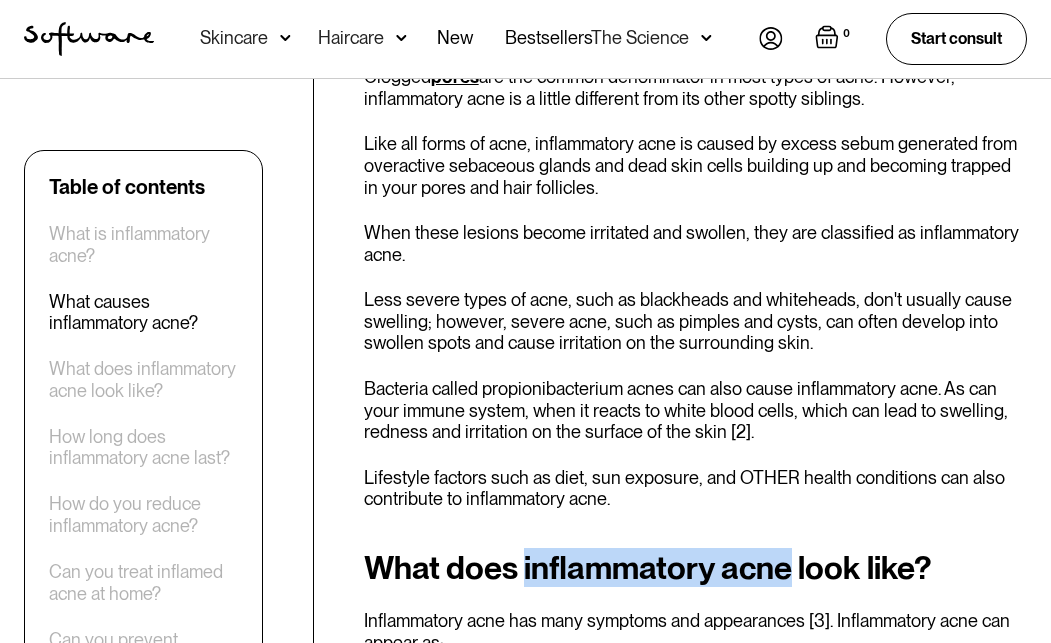 drag, startPoint x: 525, startPoint y: 576, endPoint x: 791, endPoint y: 575, distance: 266.0019 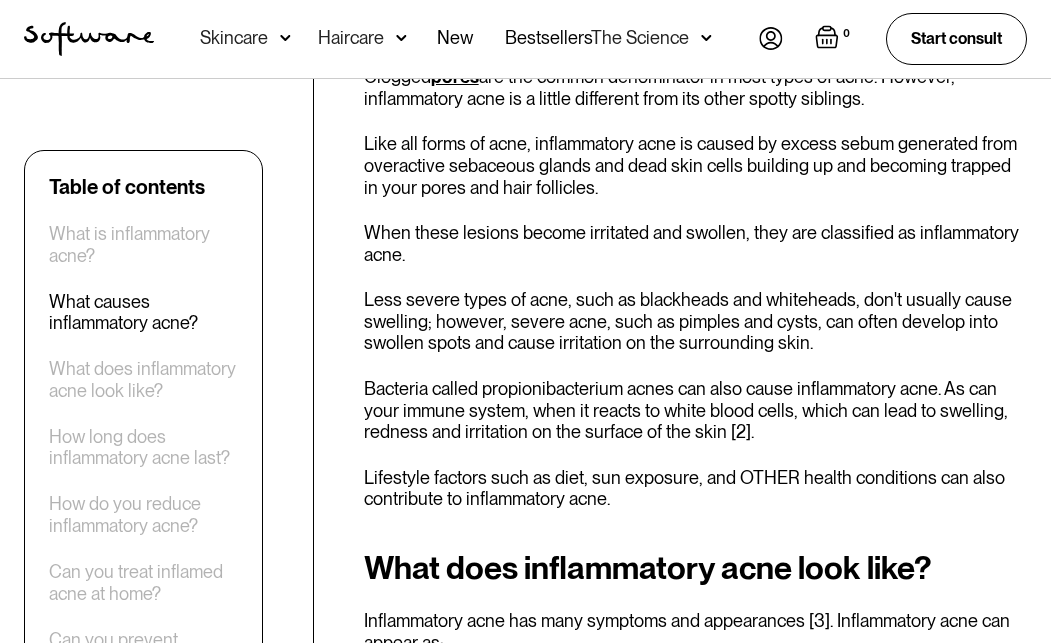 click on "What causes inflammatory acne? Clogged  pores  are the common denominator in most types of acne. However, inflammatory acne is a little different from its other spotty siblings. Like all forms of acne, inflammatory acne is caused by excess sebum generated from overactive sebaceous glands and dead skin cells building up and becoming trapped in your pores and hair follicles. When these lesions become irritated and swollen, they are classified as inflammatory acne. Less severe types of acne, such as blackheads and whiteheads, don't usually cause swelling; however, severe acne, such as pimples and cysts, can often develop into swollen spots and cause irritation on the surrounding skin. Bacteria called propionibacterium acnes can also cause inflammatory acne. As can your immune system, when it reacts to white blood cells, which can lead to swelling, redness and irritation on the surface of the skin [2]." at bounding box center [695, 258] 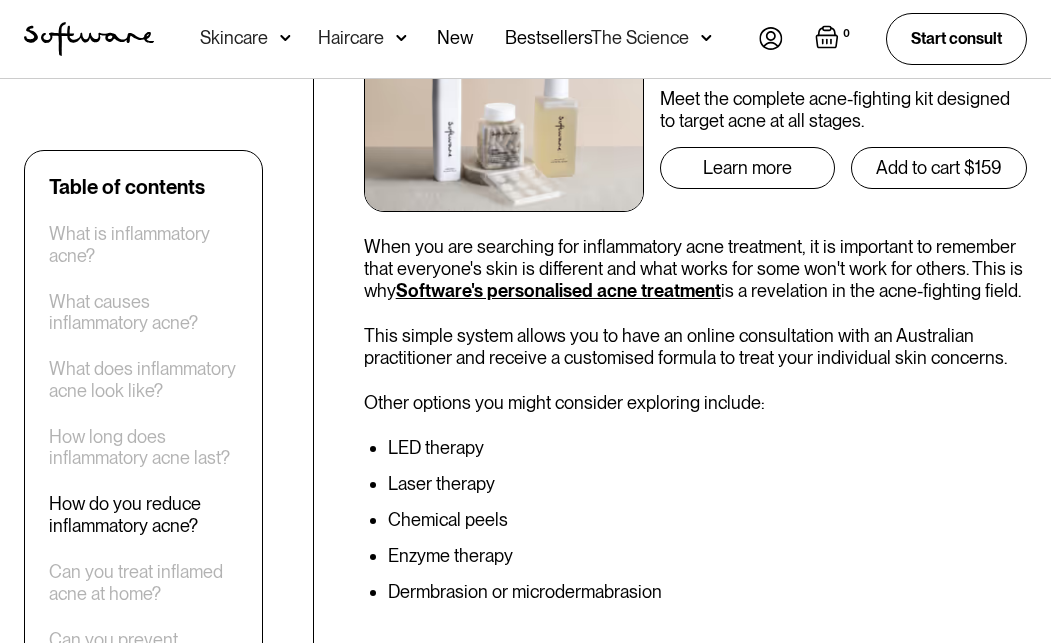 scroll, scrollTop: 4544, scrollLeft: 0, axis: vertical 